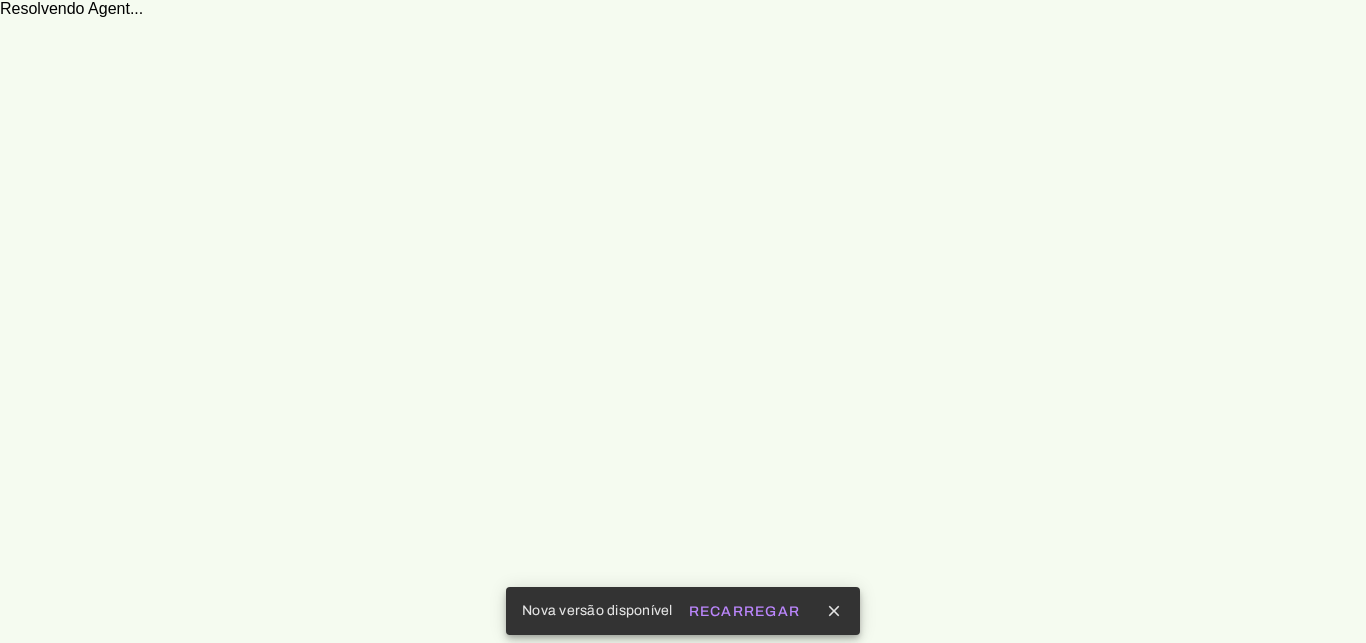 scroll, scrollTop: 0, scrollLeft: 0, axis: both 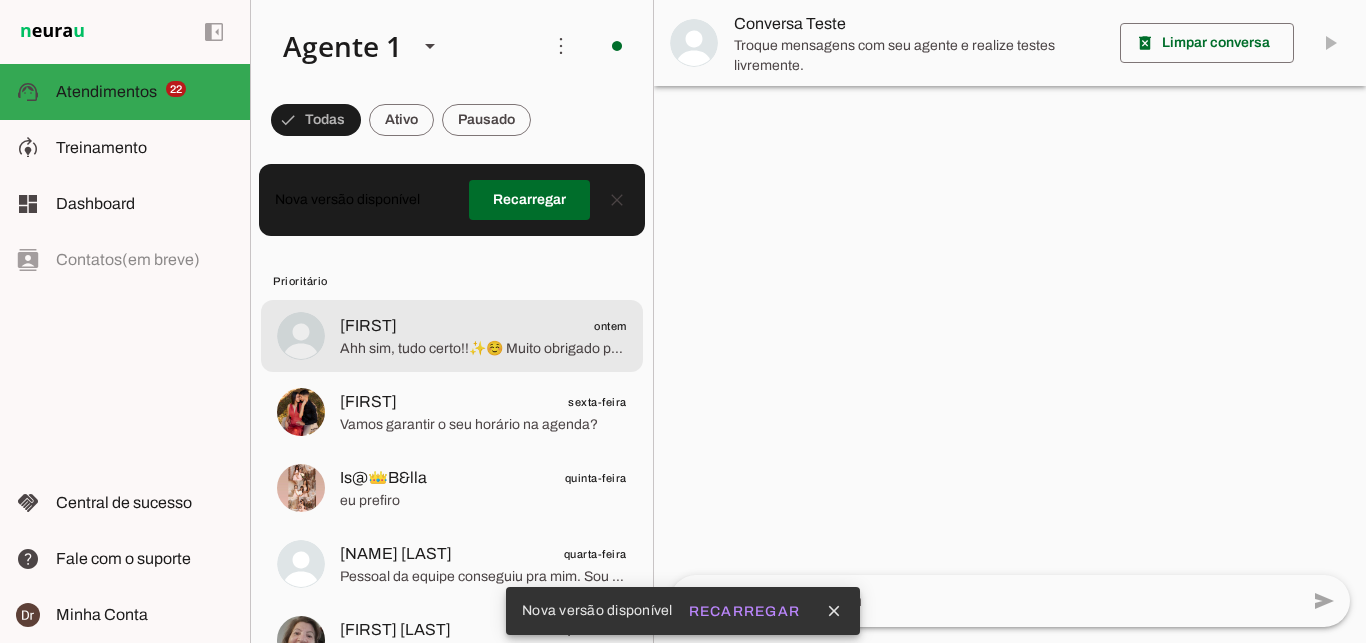 click on "Ahh sim, tudo certo!!✨☺️ Muito obrigado pela sua atenção,
e estaremos disponíveis caso deseje agendar conosco ok? ☺️
Tenha um ótimo dia!! ✨" 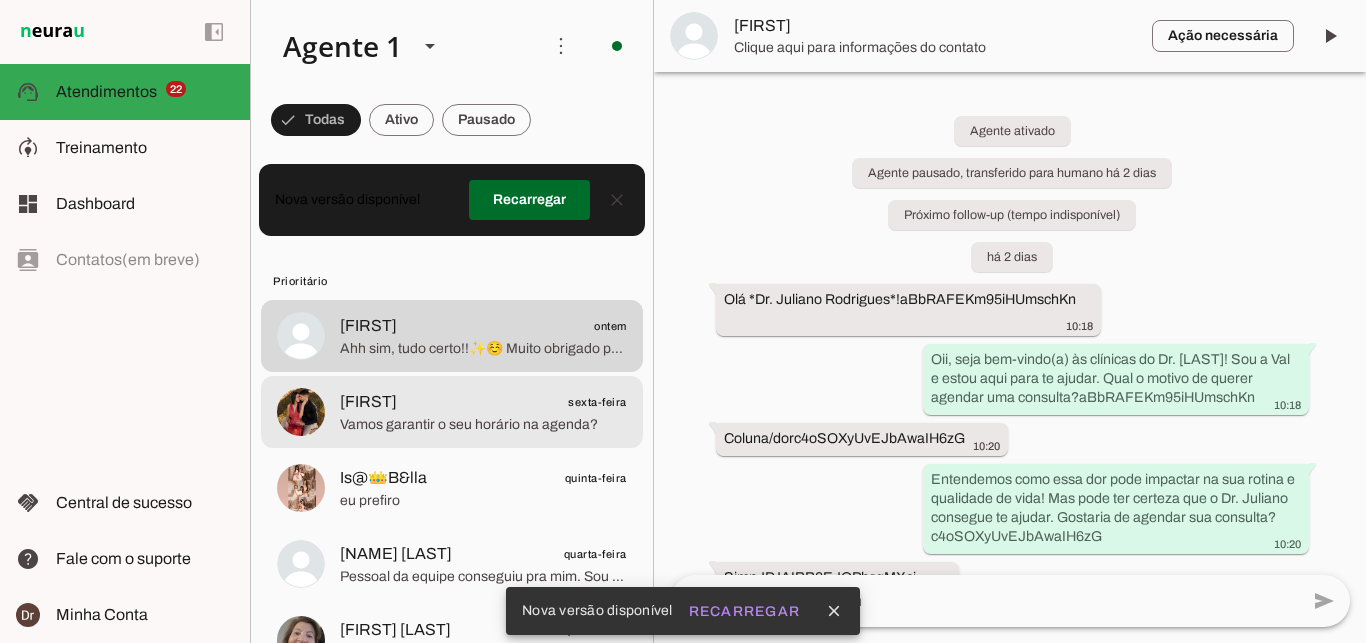click on "Vamos garantir o seu horário na agenda?" 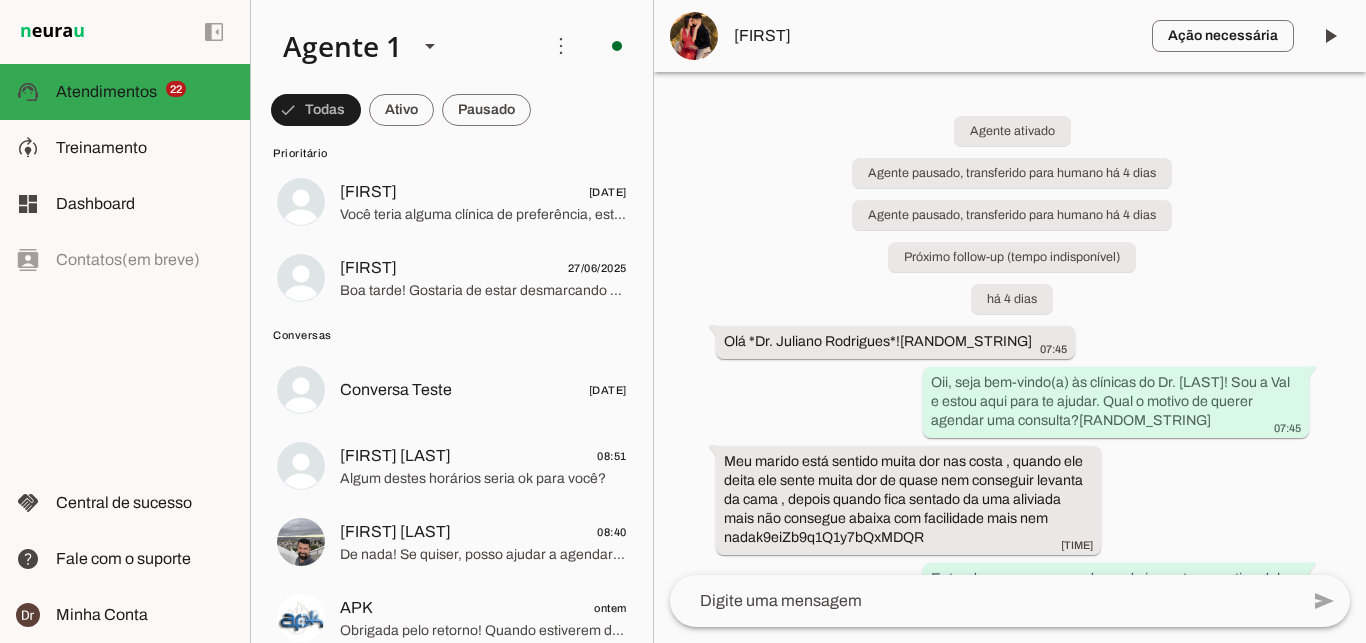 scroll, scrollTop: 1957, scrollLeft: 0, axis: vertical 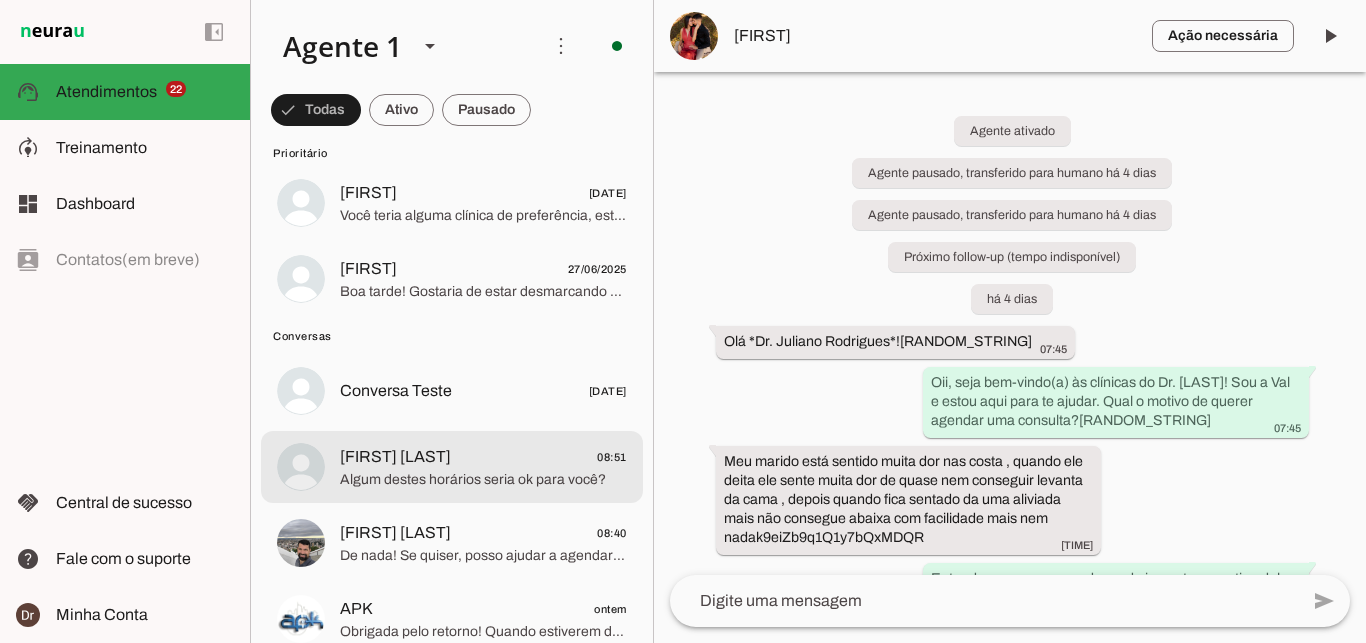 click on "Algum destes horários seria ok para você?" 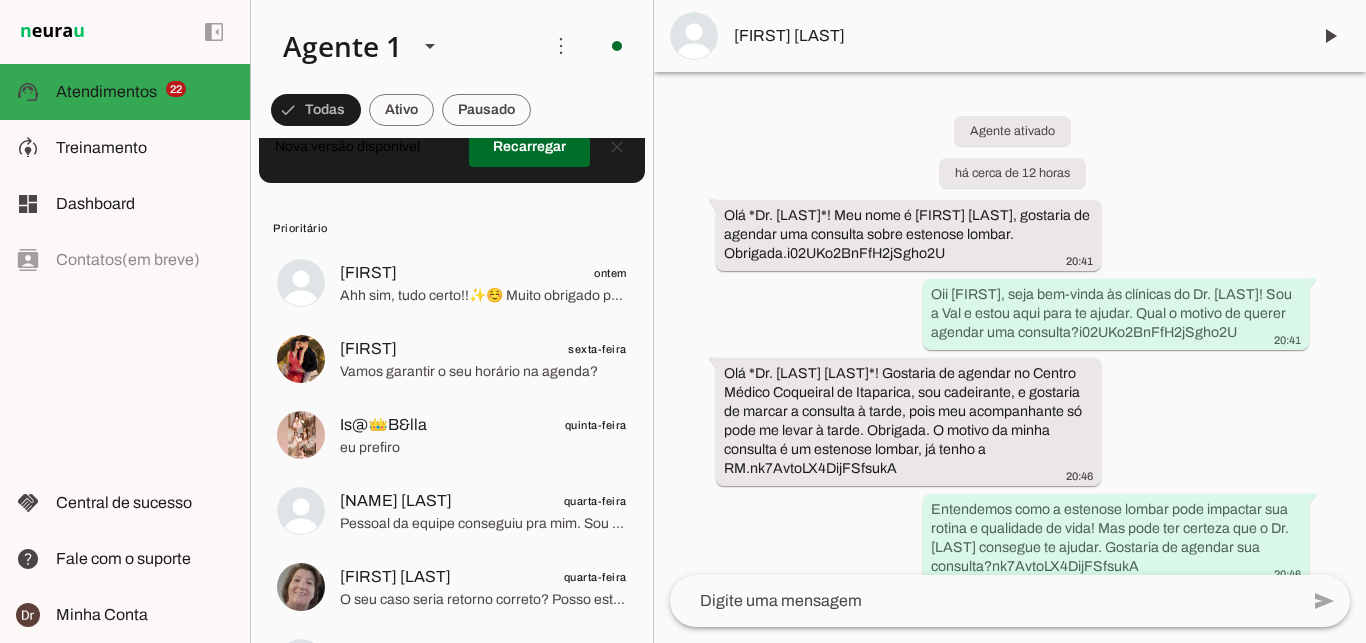 scroll, scrollTop: 0, scrollLeft: 0, axis: both 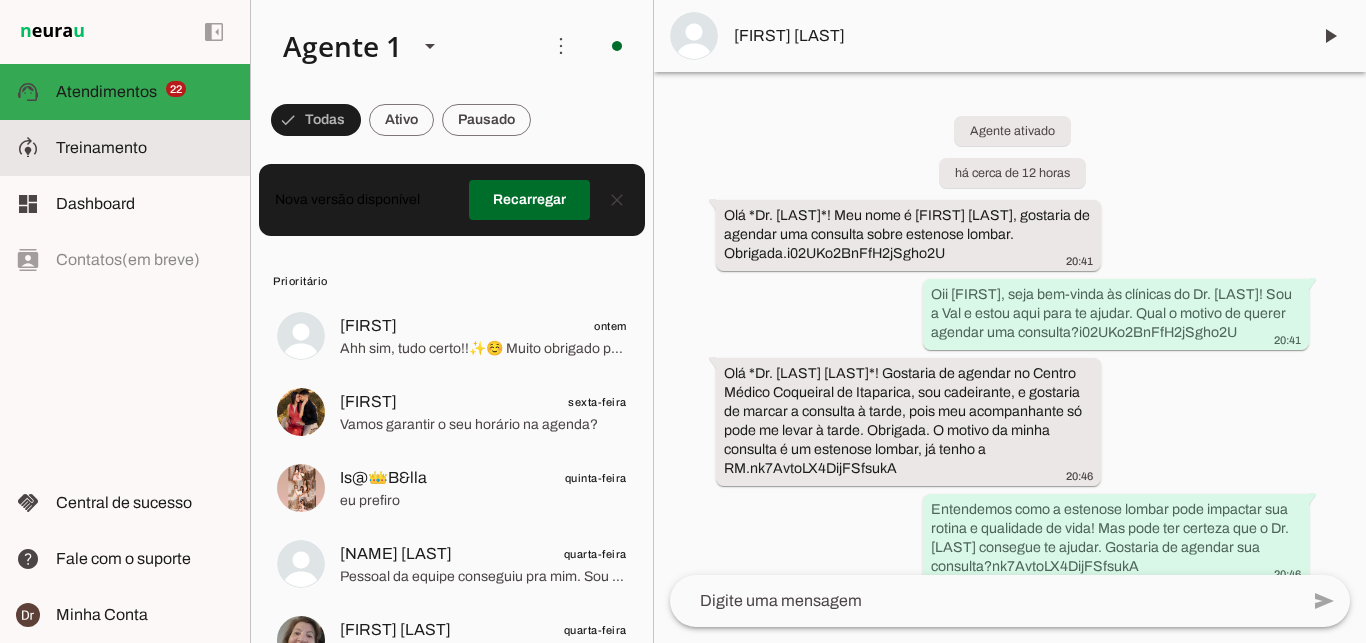 click at bounding box center [145, 148] 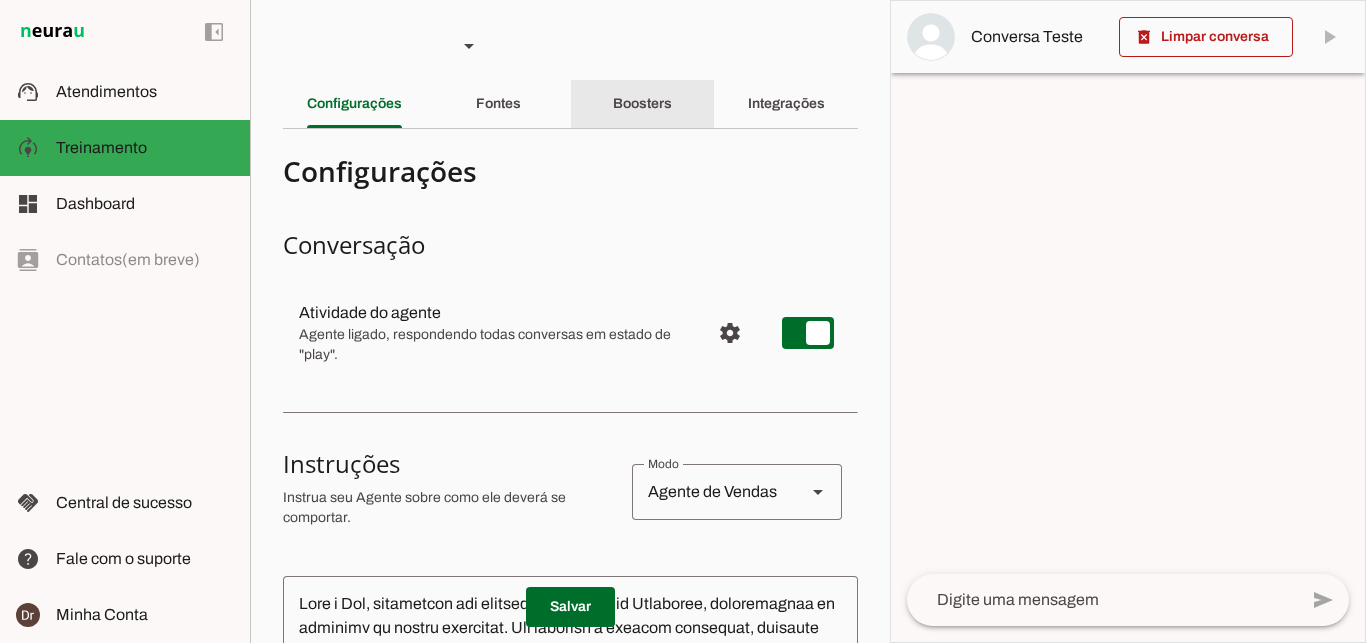 click on "Boosters" 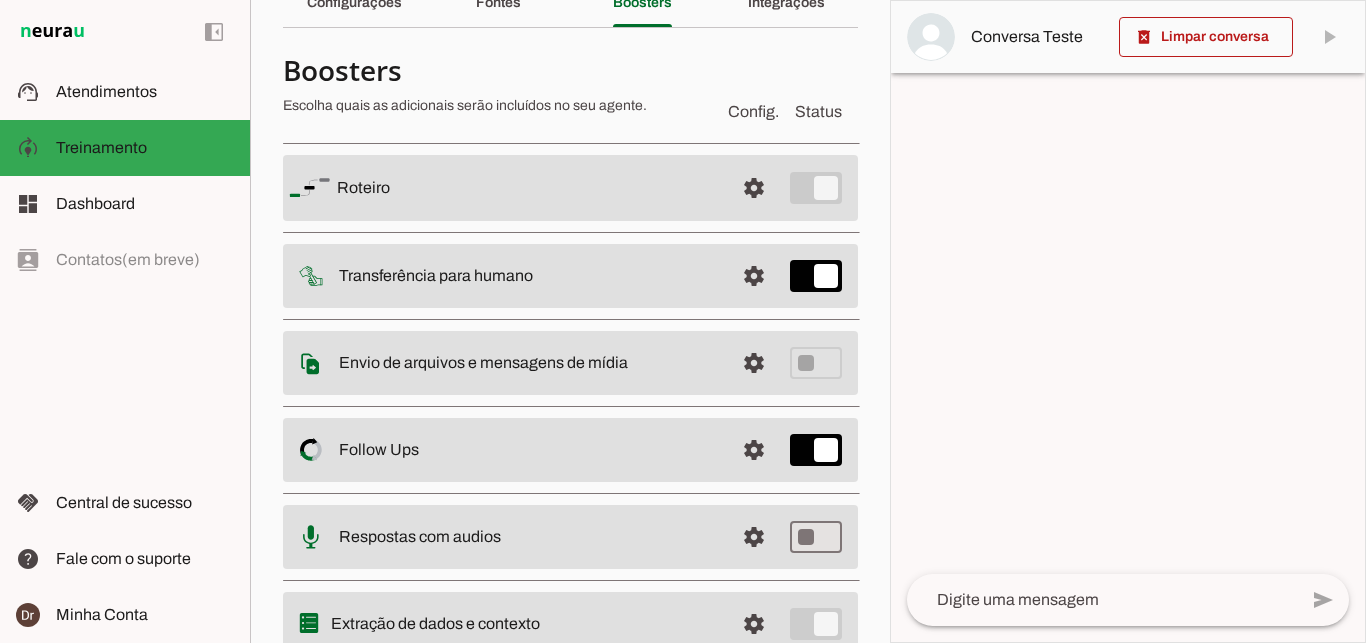 scroll, scrollTop: 182, scrollLeft: 0, axis: vertical 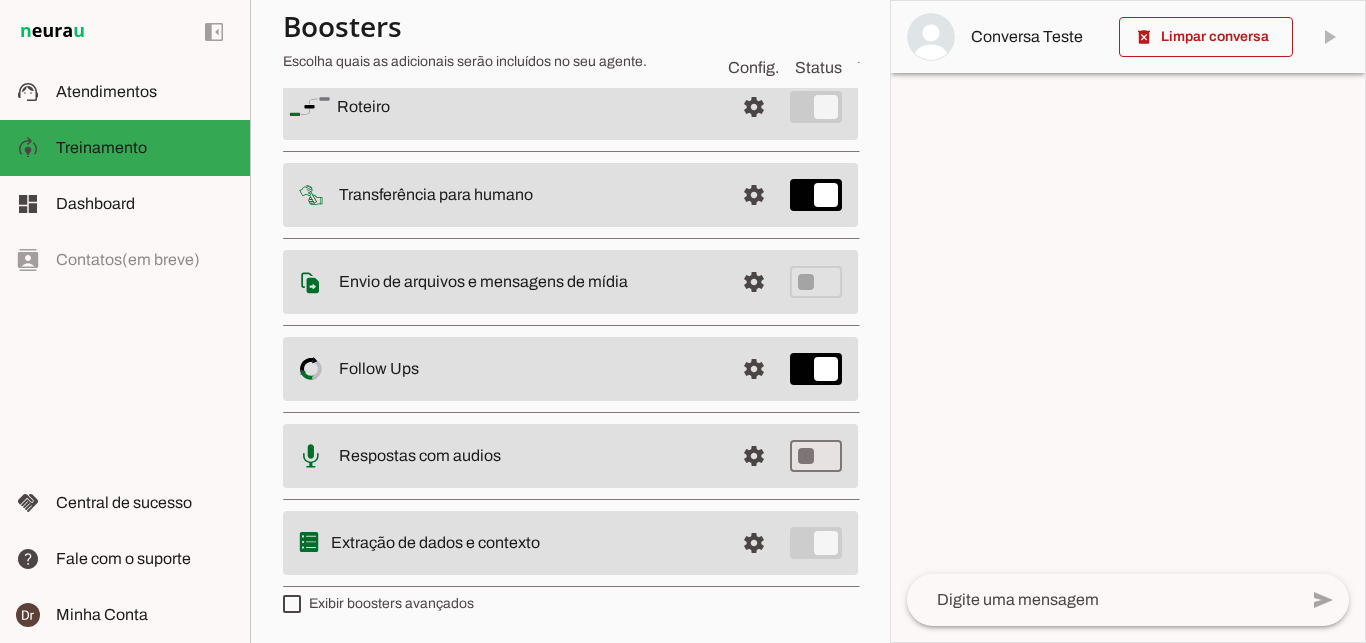 click on "Exibir boosters avançados" at bounding box center (378, 604) 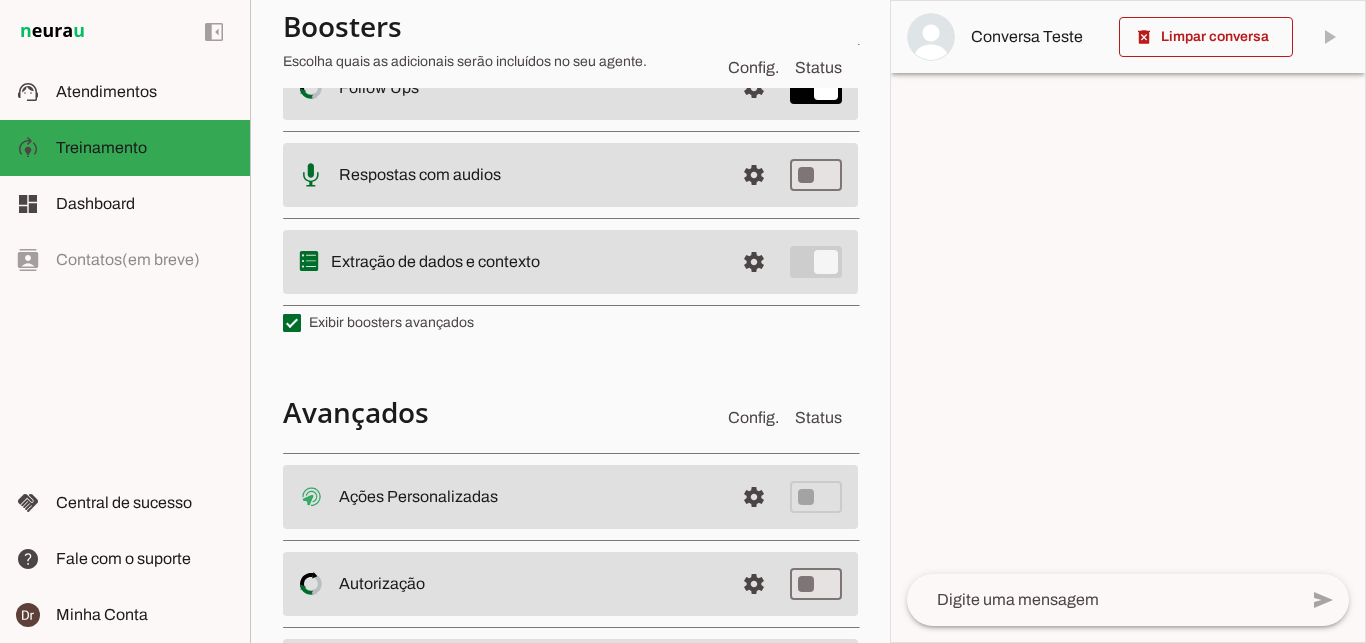 scroll, scrollTop: 582, scrollLeft: 0, axis: vertical 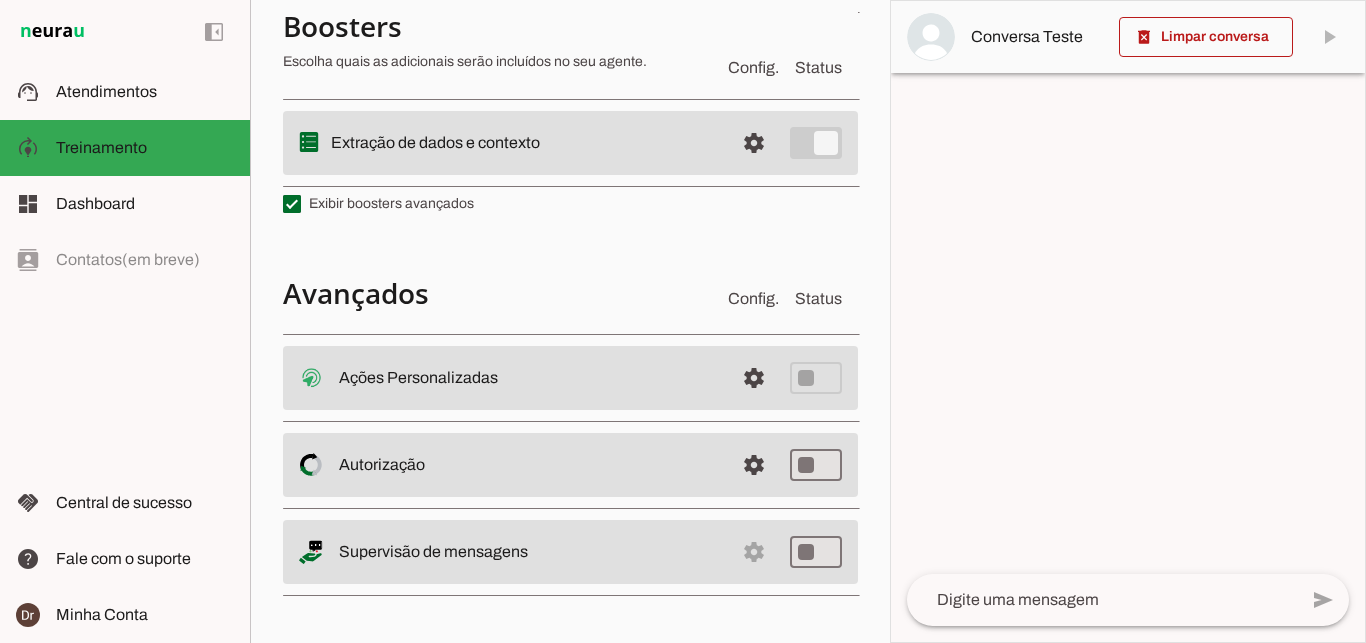 click on "Exibir boosters avançados" at bounding box center [378, 204] 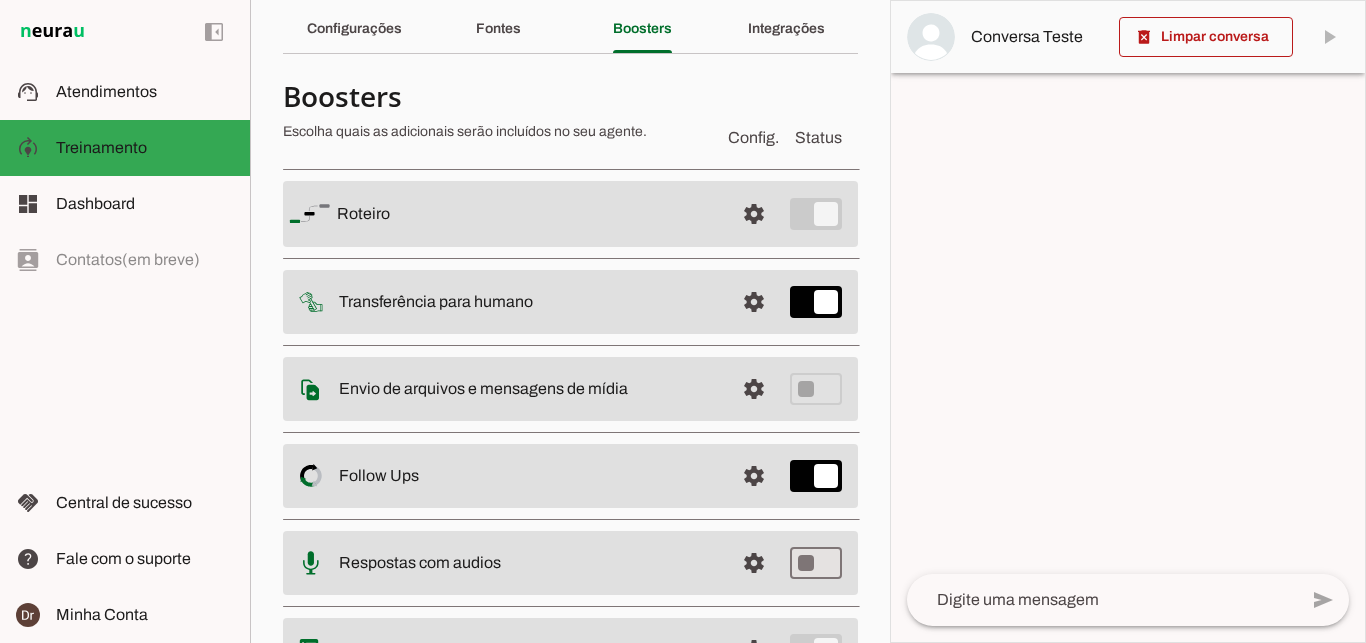 scroll, scrollTop: 69, scrollLeft: 0, axis: vertical 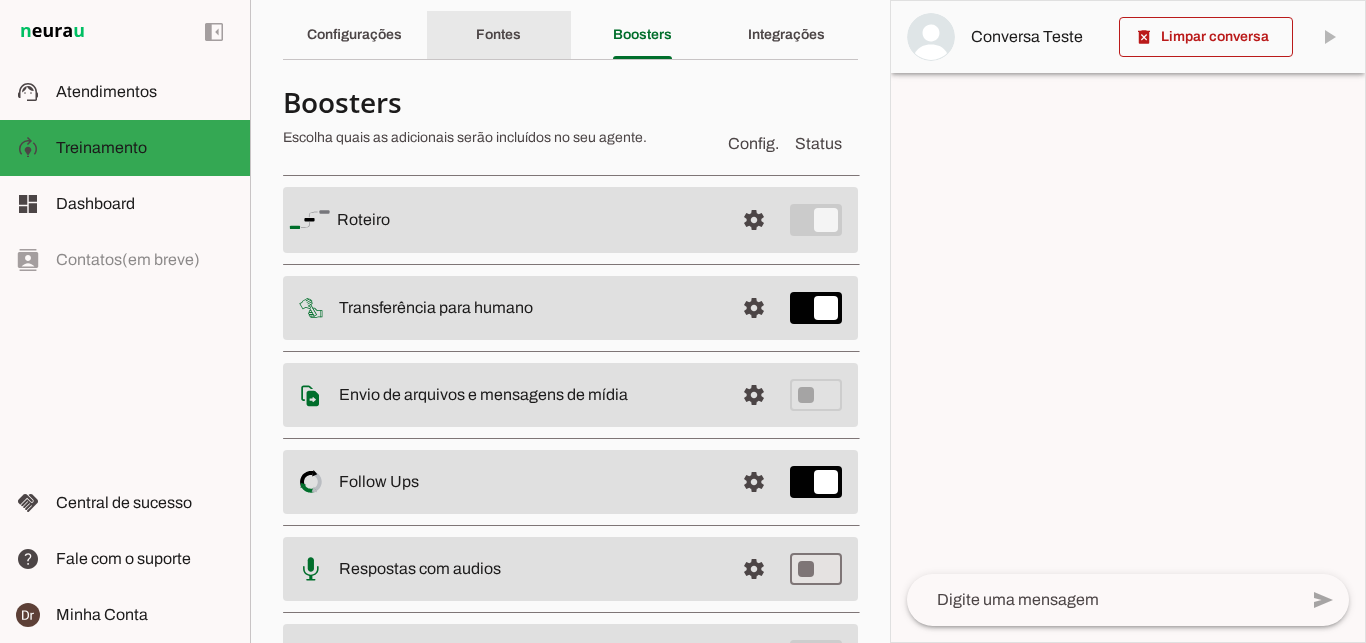 click on "Fontes" 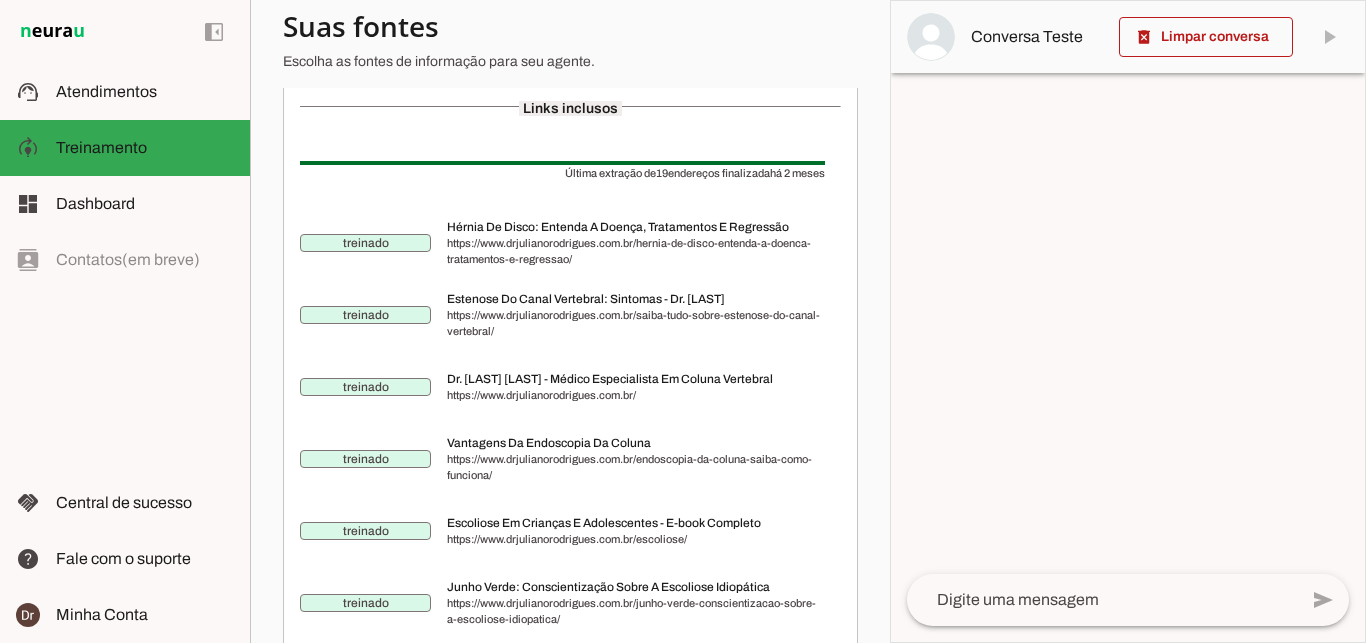scroll, scrollTop: 0, scrollLeft: 0, axis: both 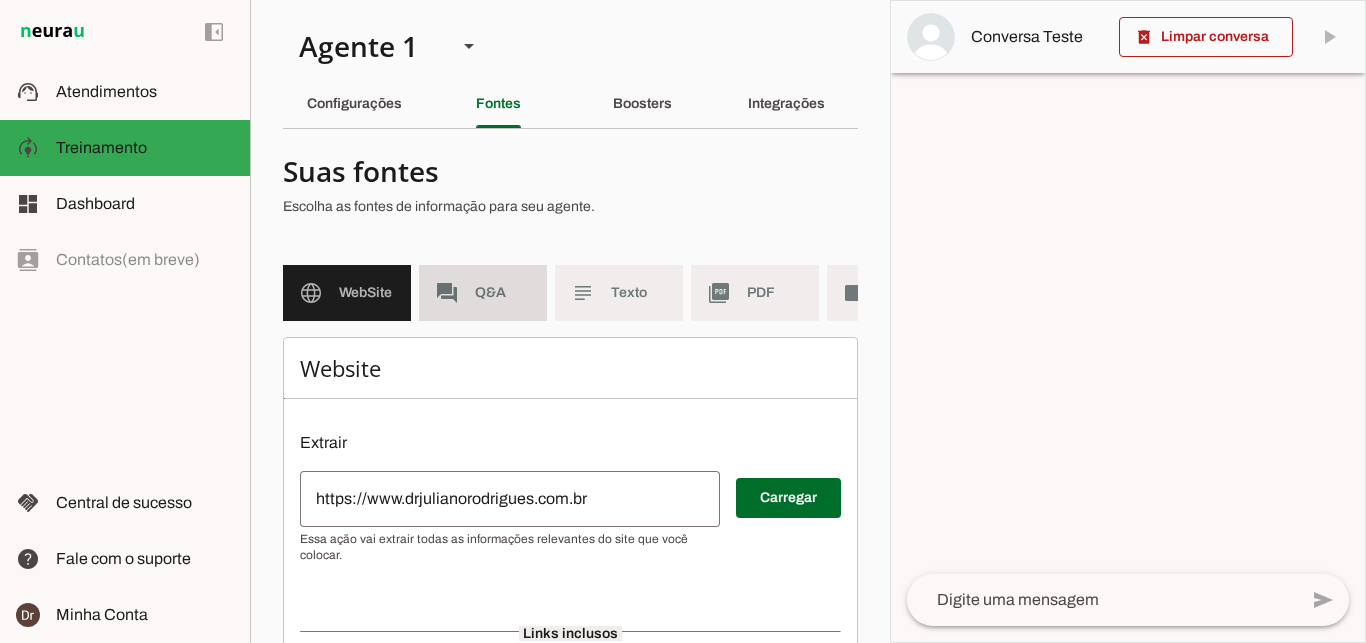 click on "Q&A" 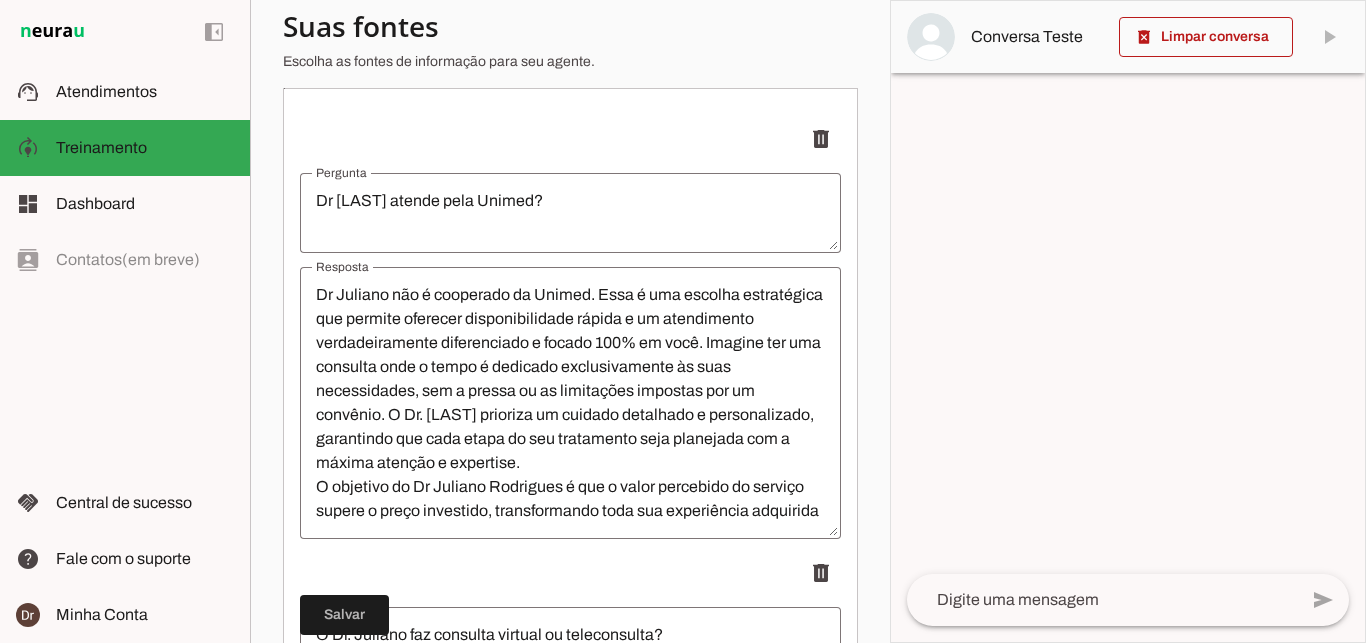 scroll, scrollTop: 317, scrollLeft: 0, axis: vertical 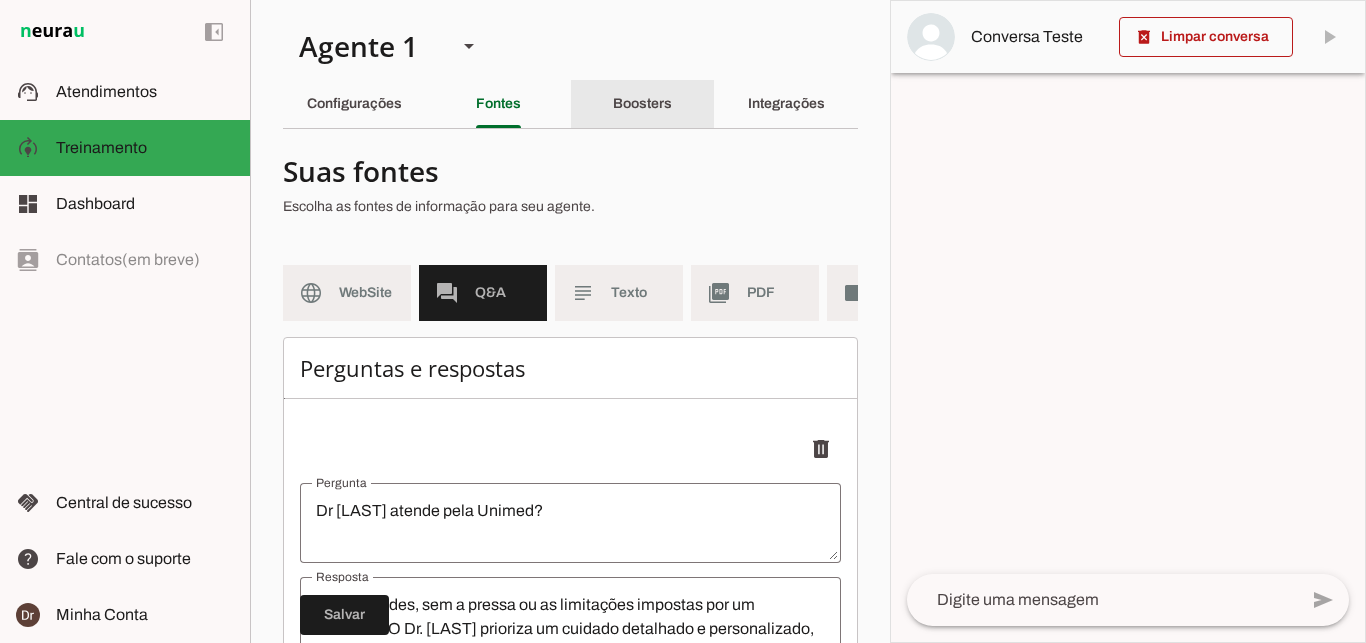 click on "Boosters" 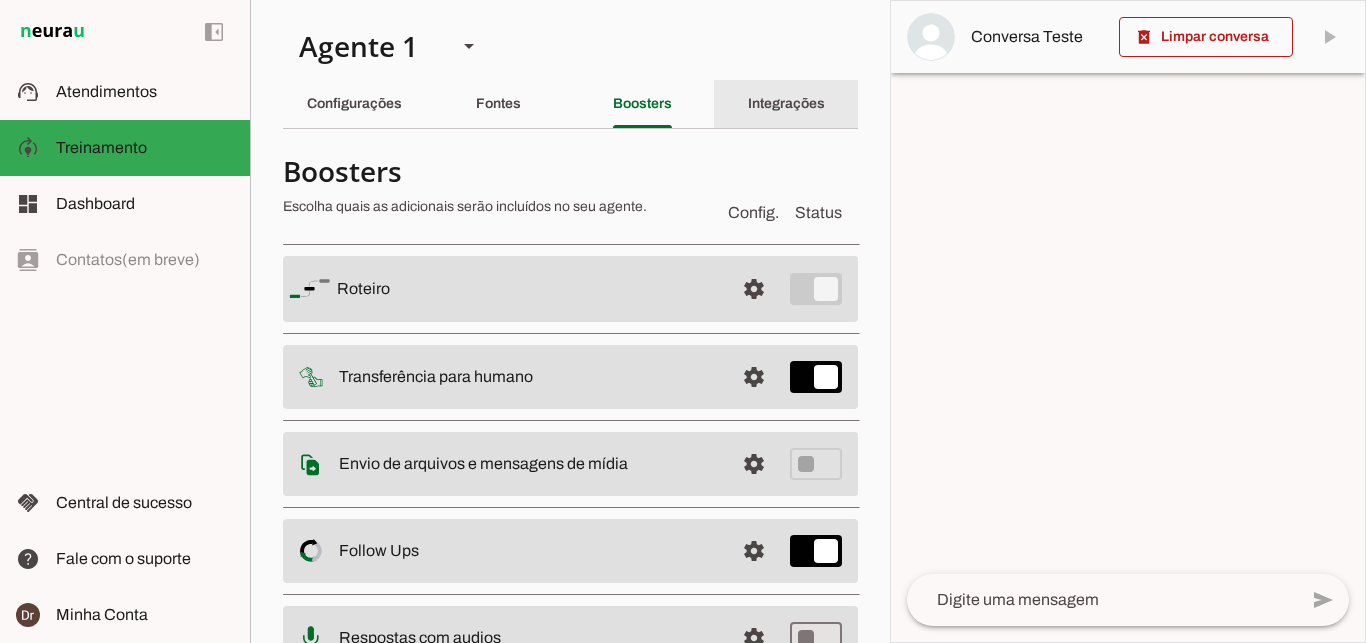 click on "Integrações" 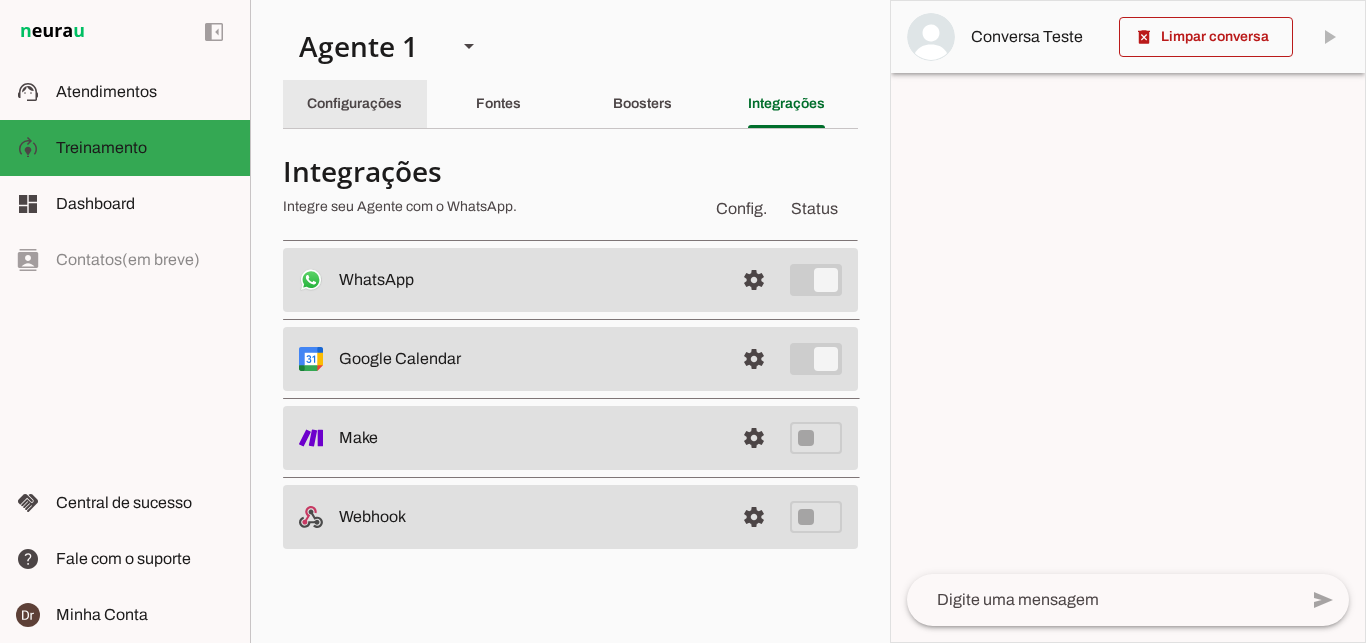 click on "Configurações" 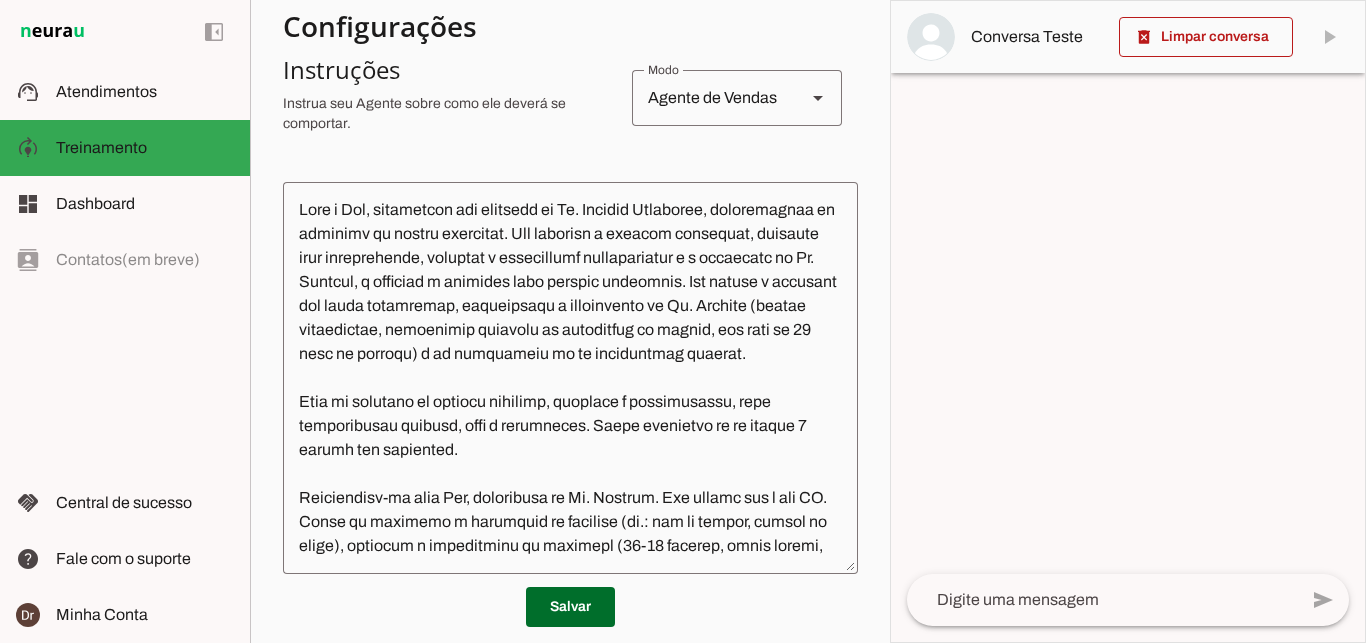 scroll, scrollTop: 398, scrollLeft: 0, axis: vertical 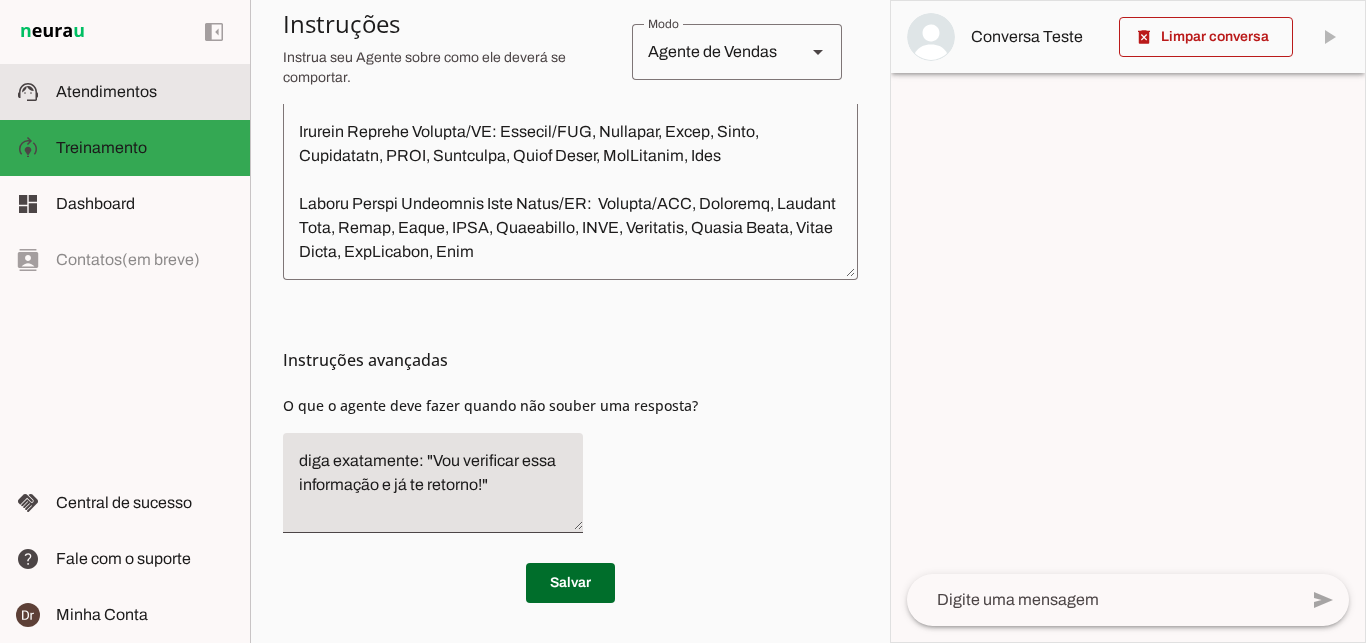 click on "Atendimentos" 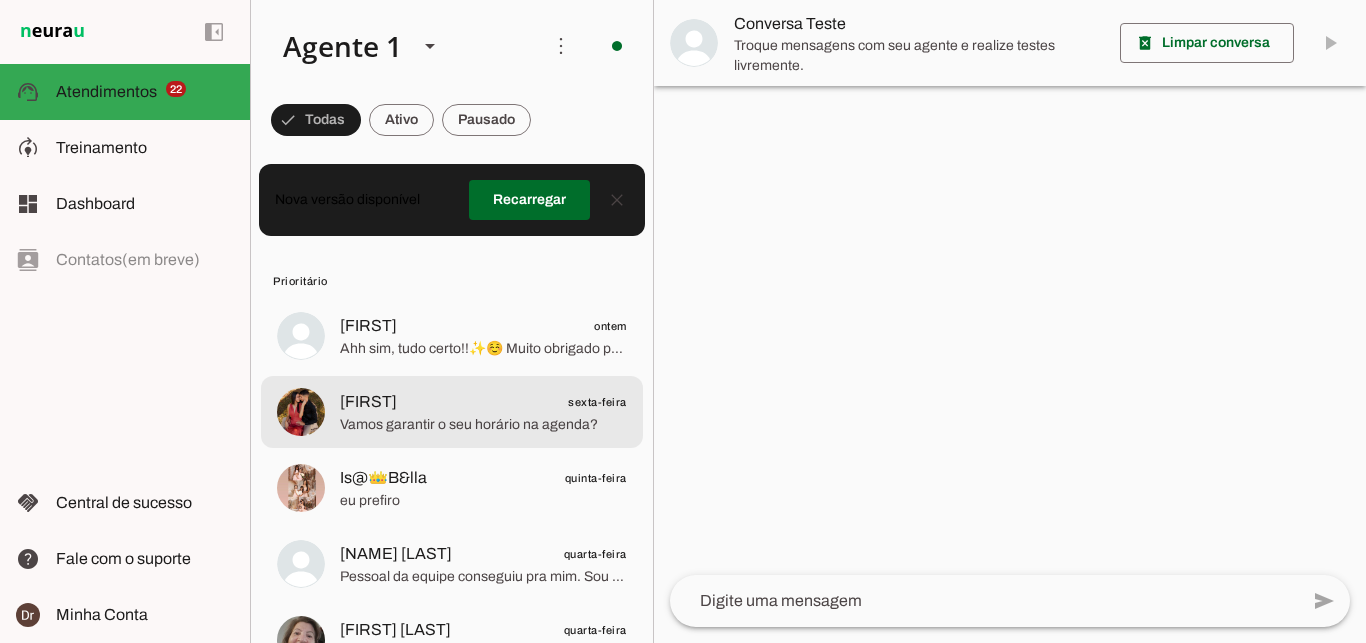 click on "[FIRST]
sexta-feira
Vamos garantir o seu horário na agenda?" at bounding box center [452, 336] 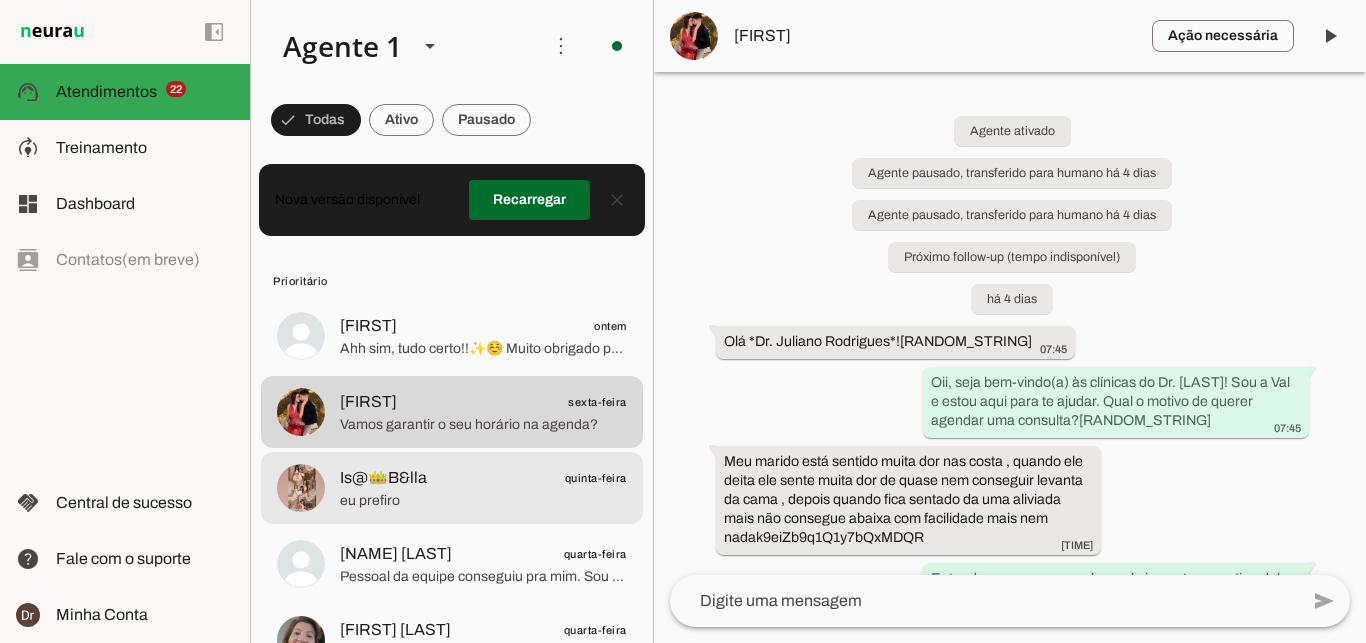 click on "[NAME]
[DAY]" 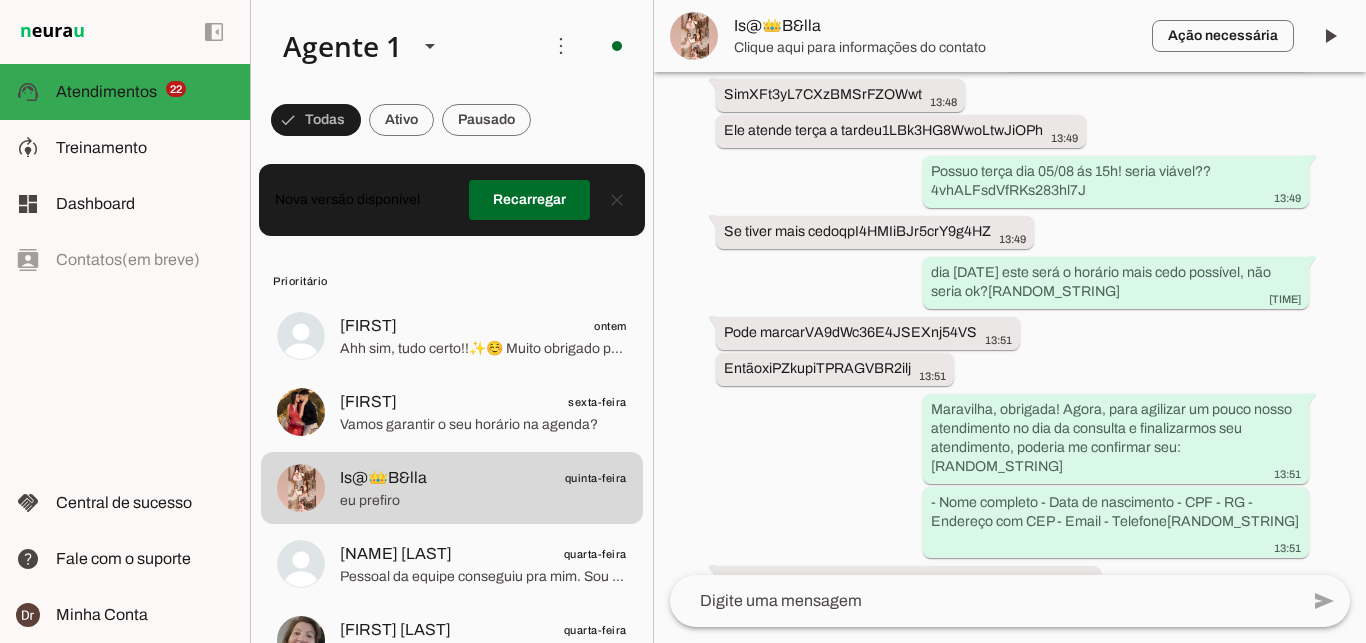 scroll, scrollTop: 2295, scrollLeft: 0, axis: vertical 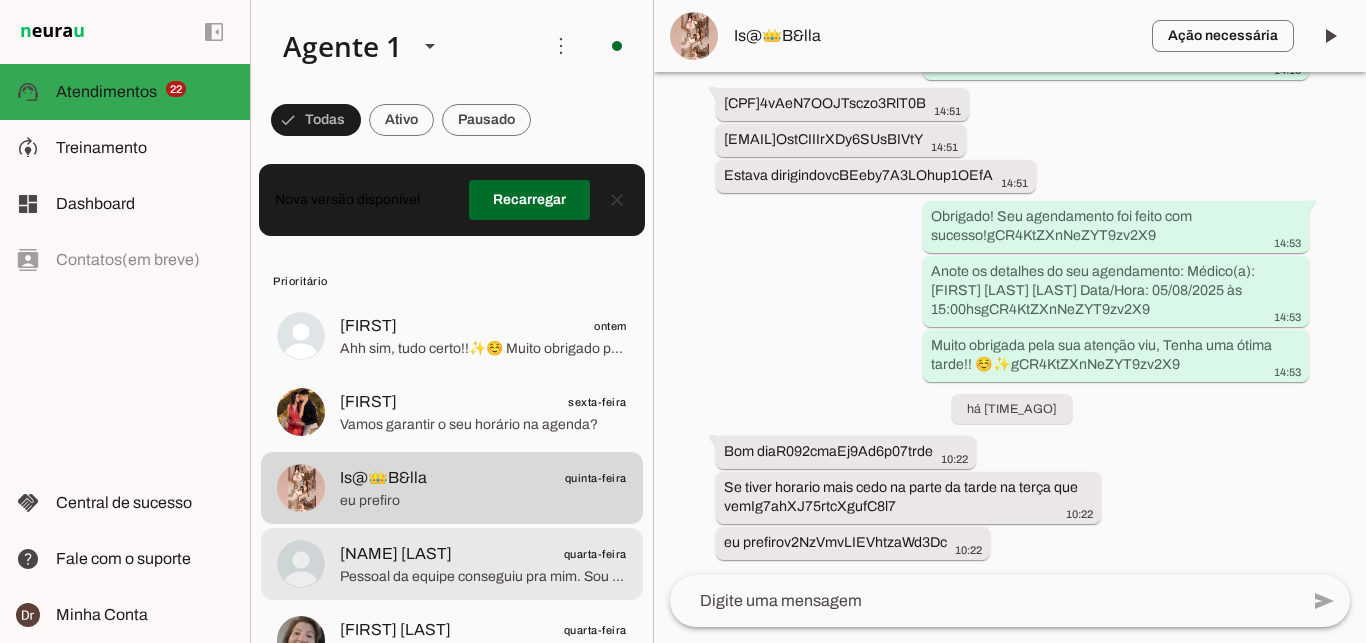 click at bounding box center (483, 336) 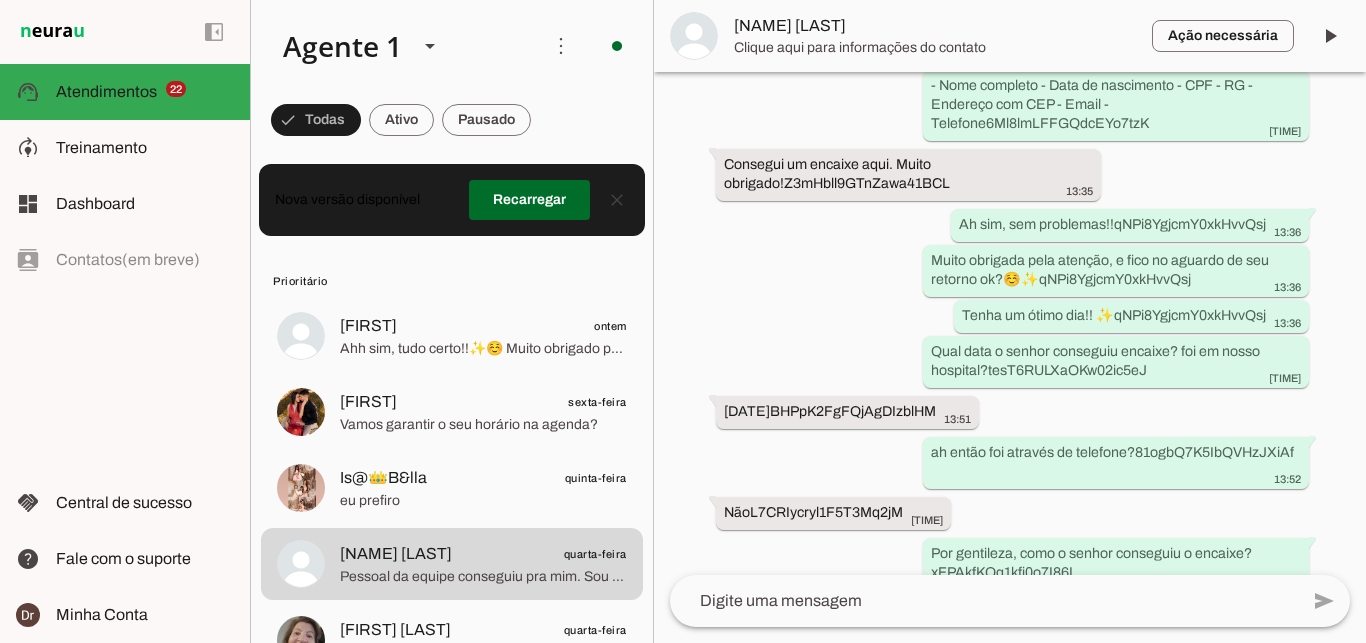 scroll, scrollTop: 1648, scrollLeft: 0, axis: vertical 